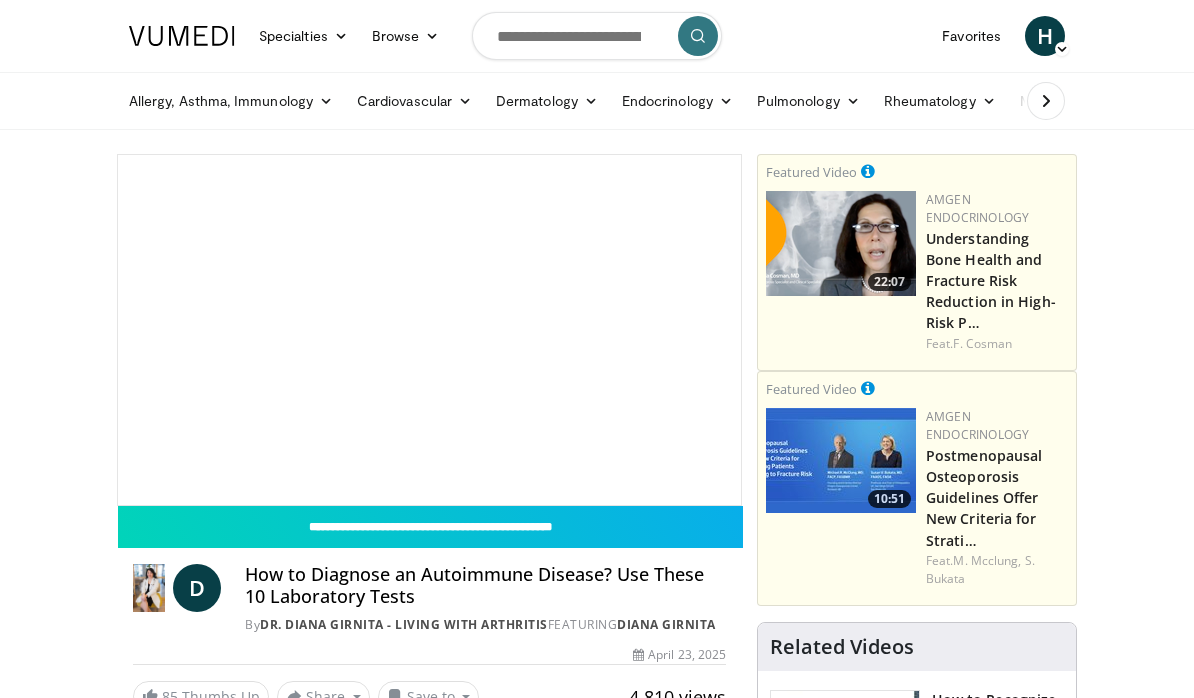 scroll, scrollTop: 0, scrollLeft: 0, axis: both 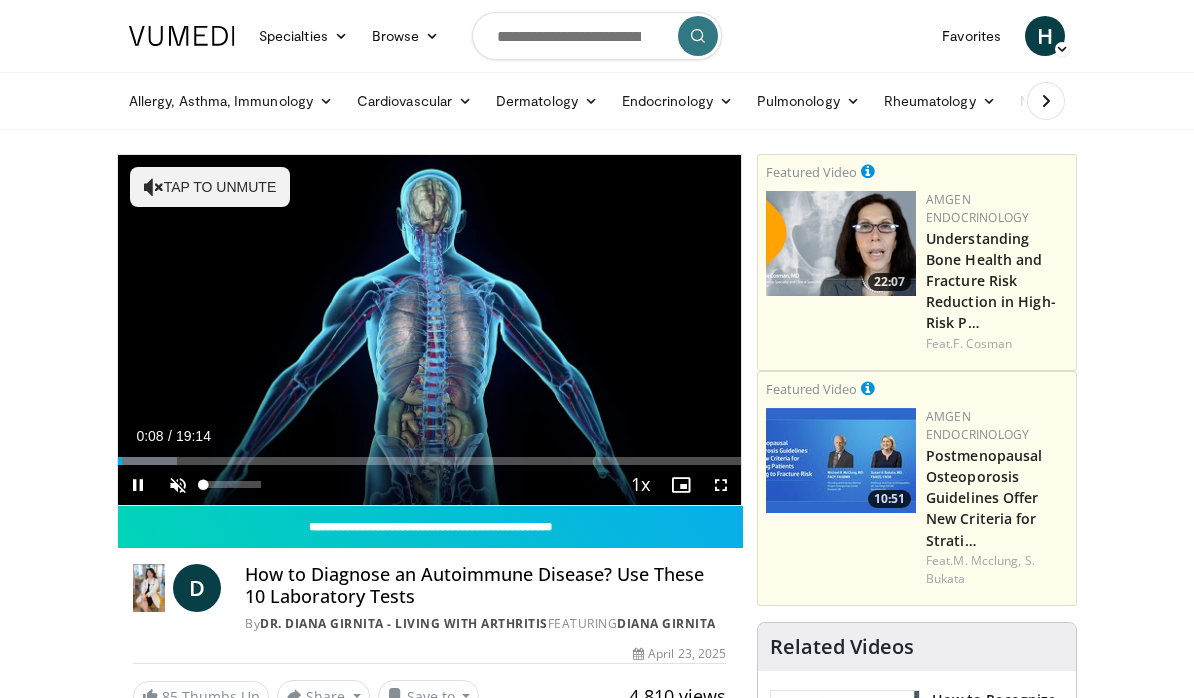 click at bounding box center (178, 485) 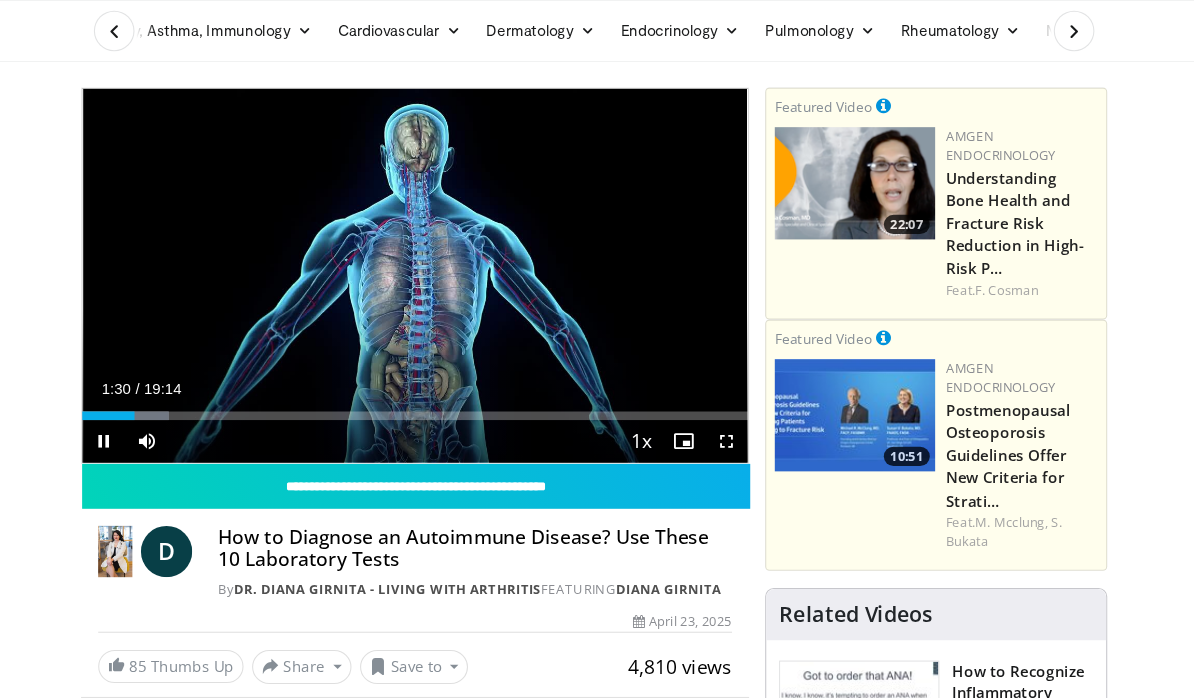 scroll, scrollTop: 85, scrollLeft: 0, axis: vertical 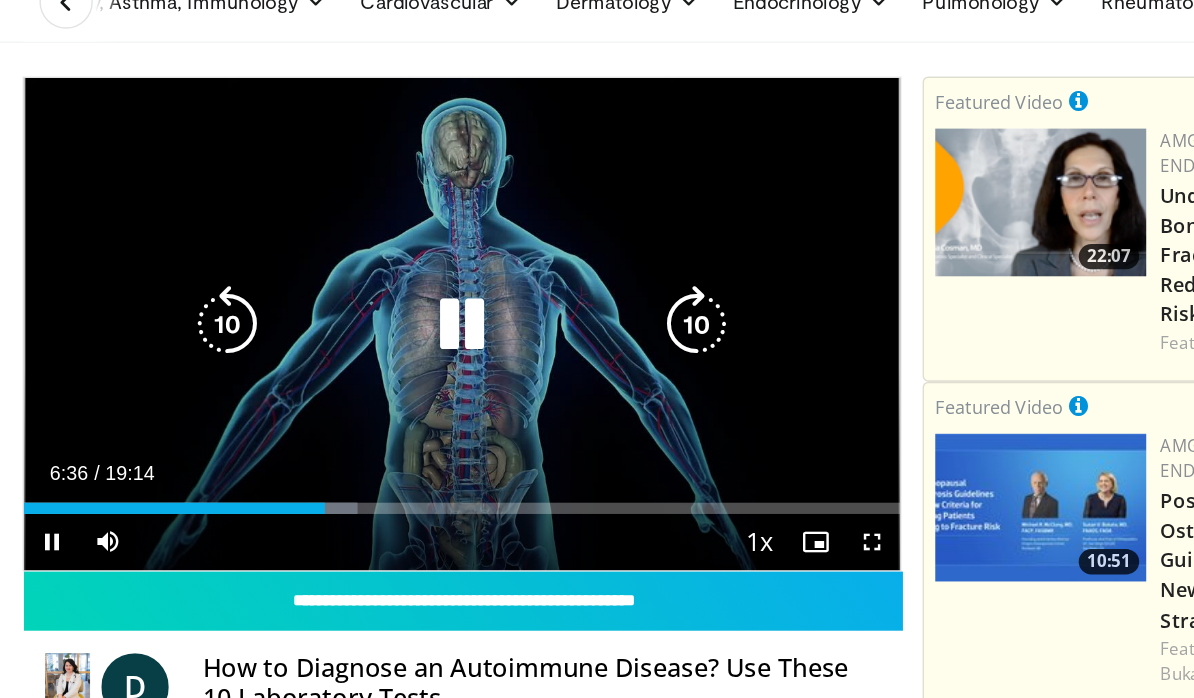 click at bounding box center (338, 376) 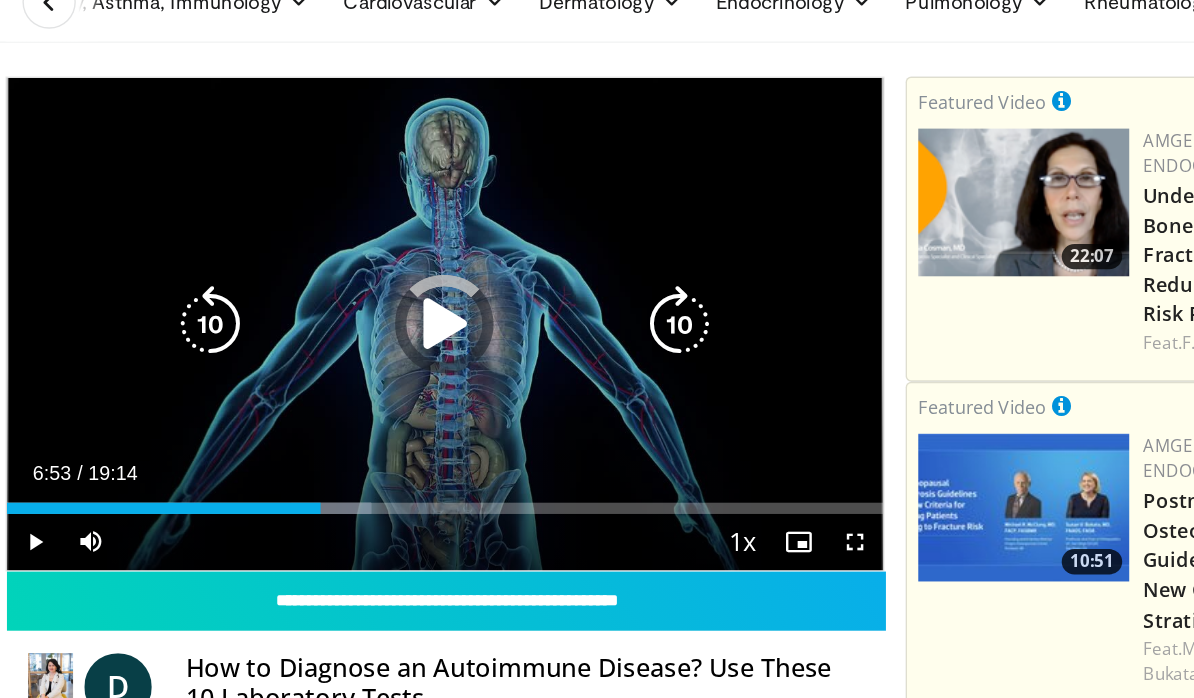 click at bounding box center [348, 376] 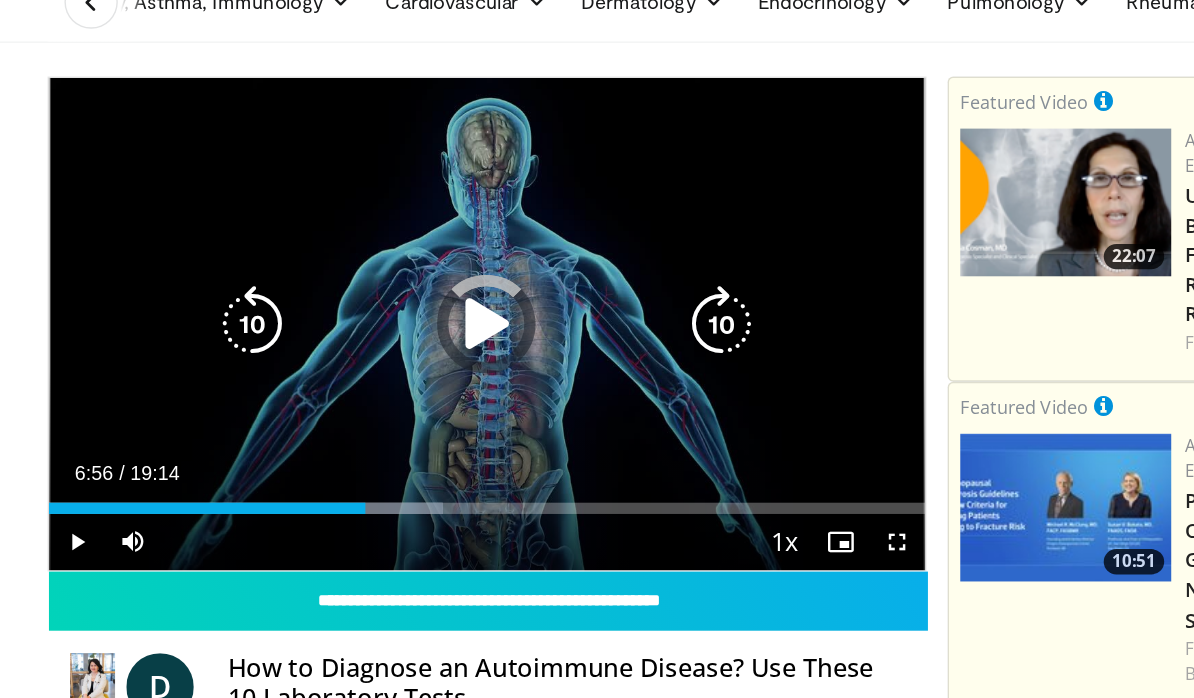 click on "10 seconds
Tap to unmute" at bounding box center [429, 245] 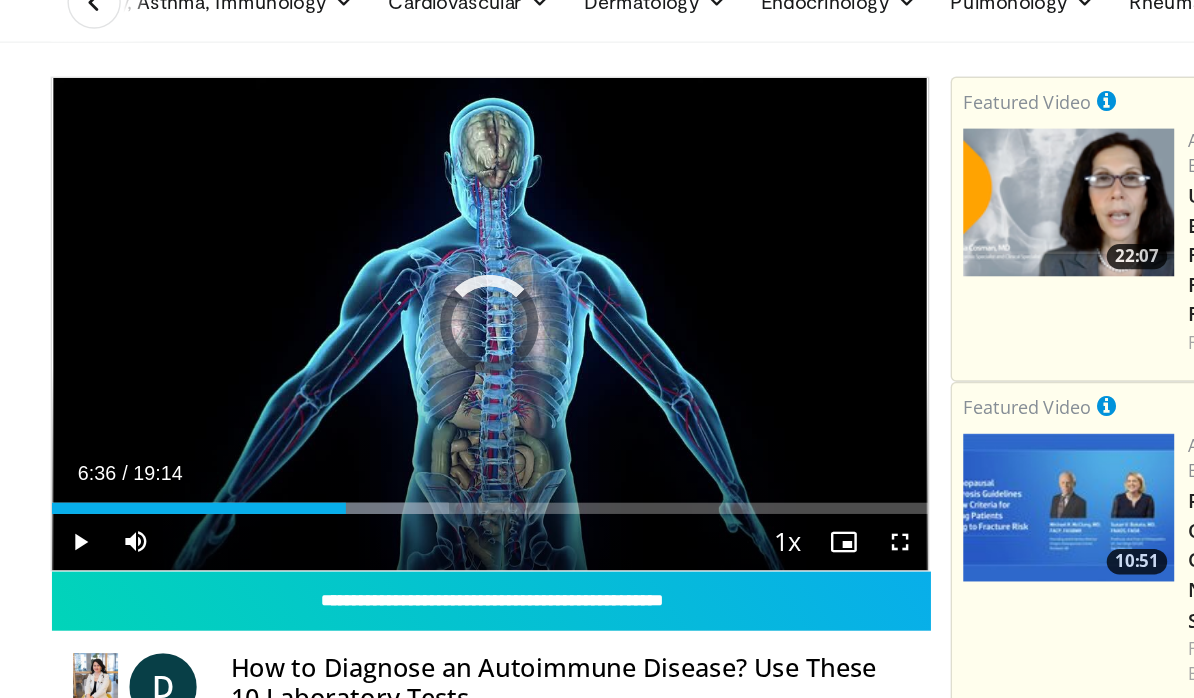 click at bounding box center (362, 376) 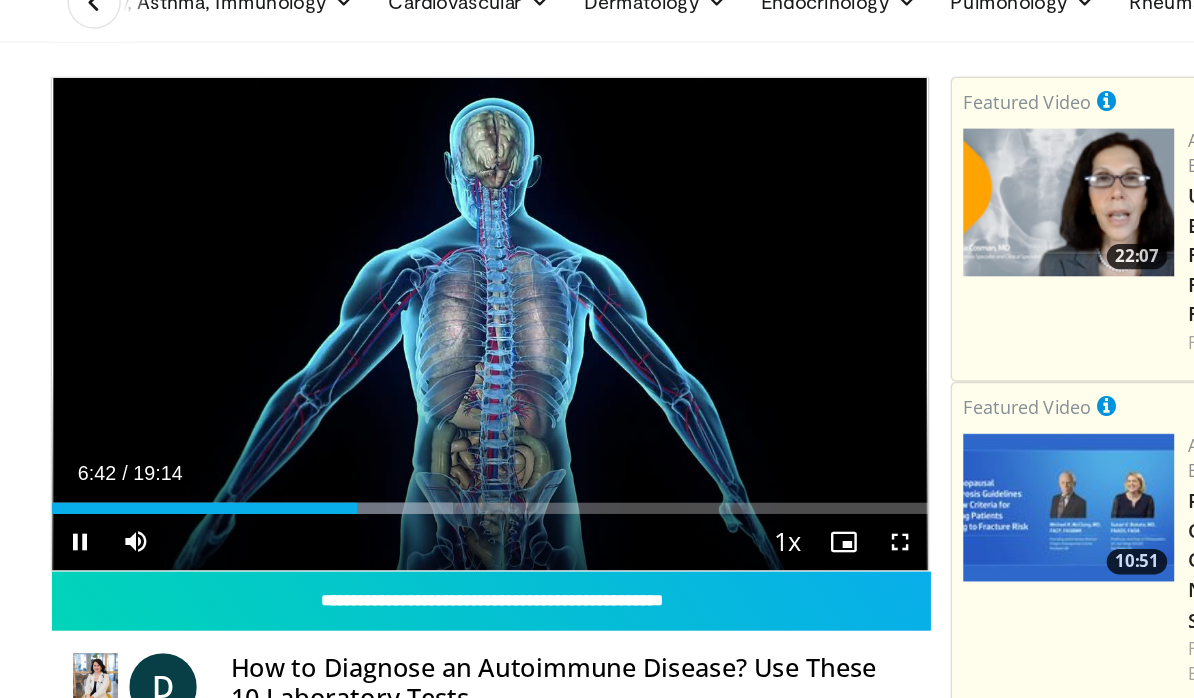 click at bounding box center (364, 376) 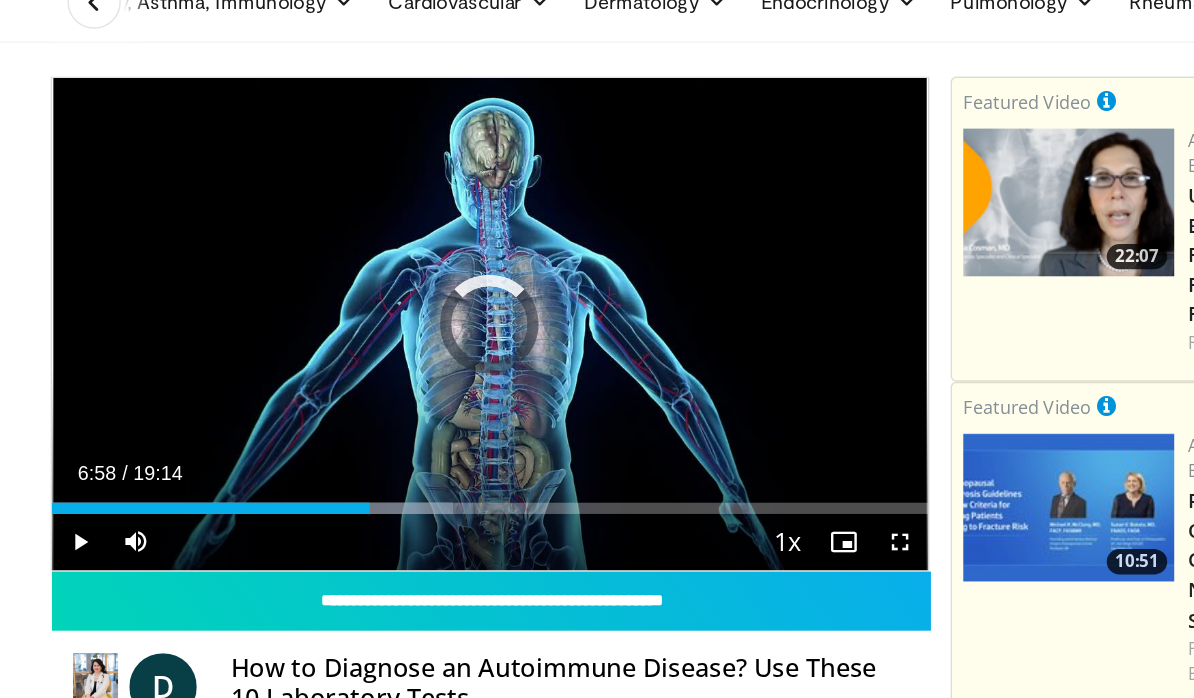 click at bounding box center (364, 376) 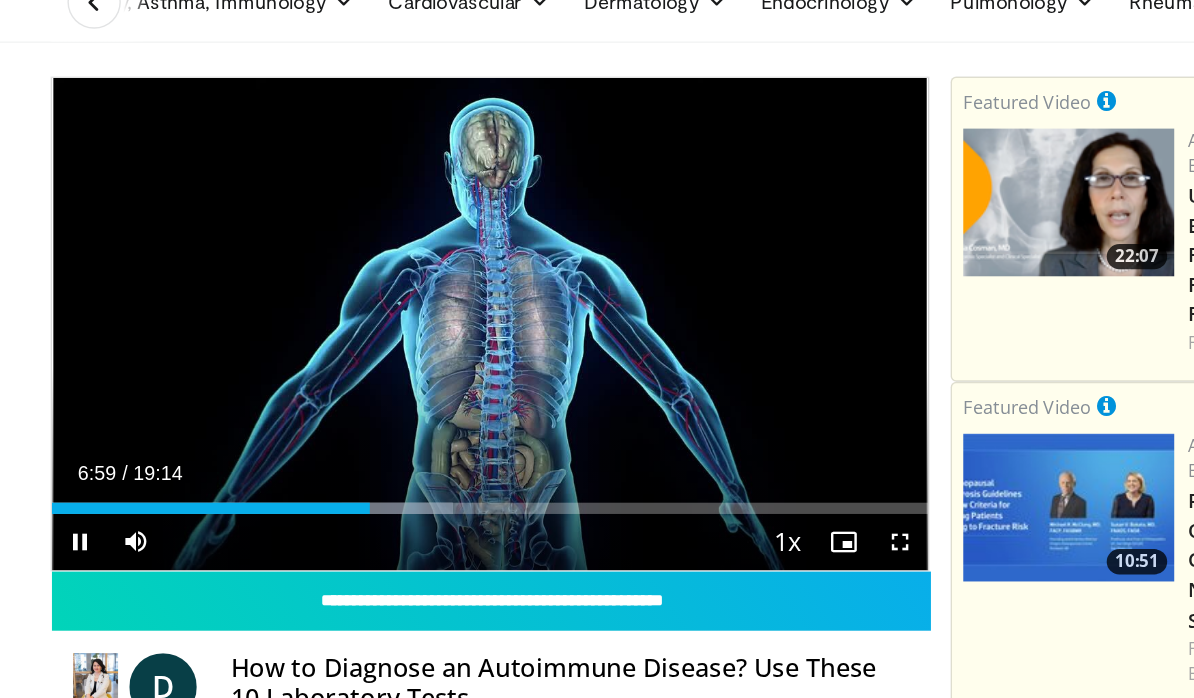 click at bounding box center (364, 376) 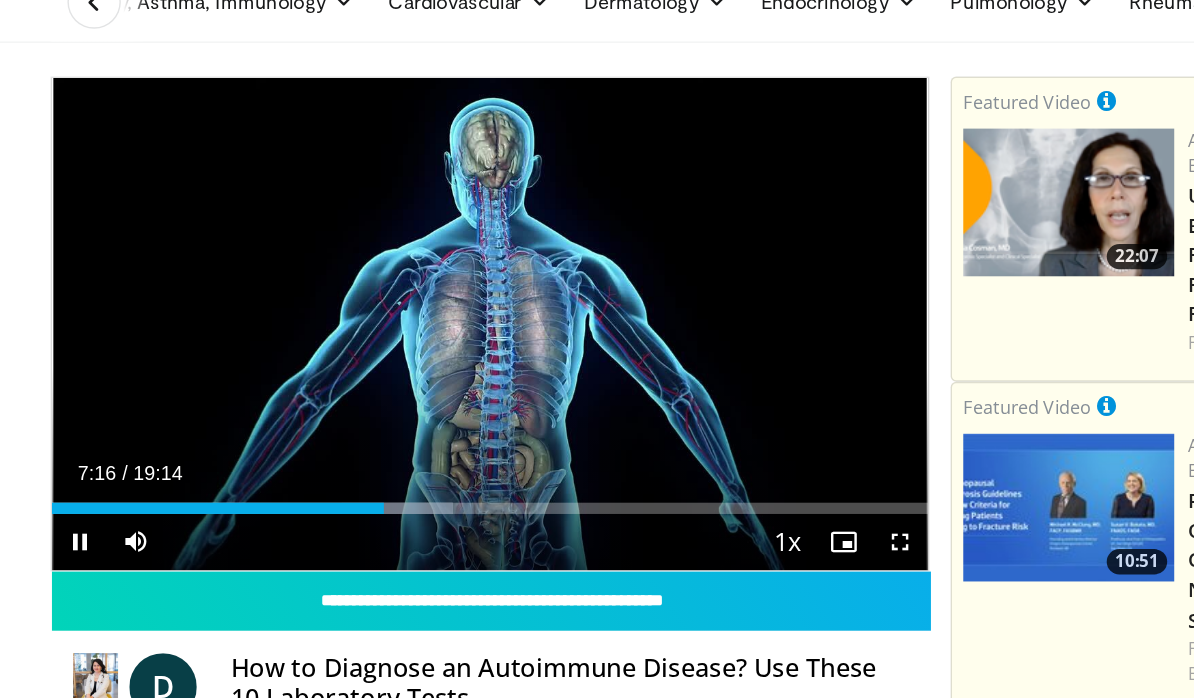 click at bounding box center (236, 376) 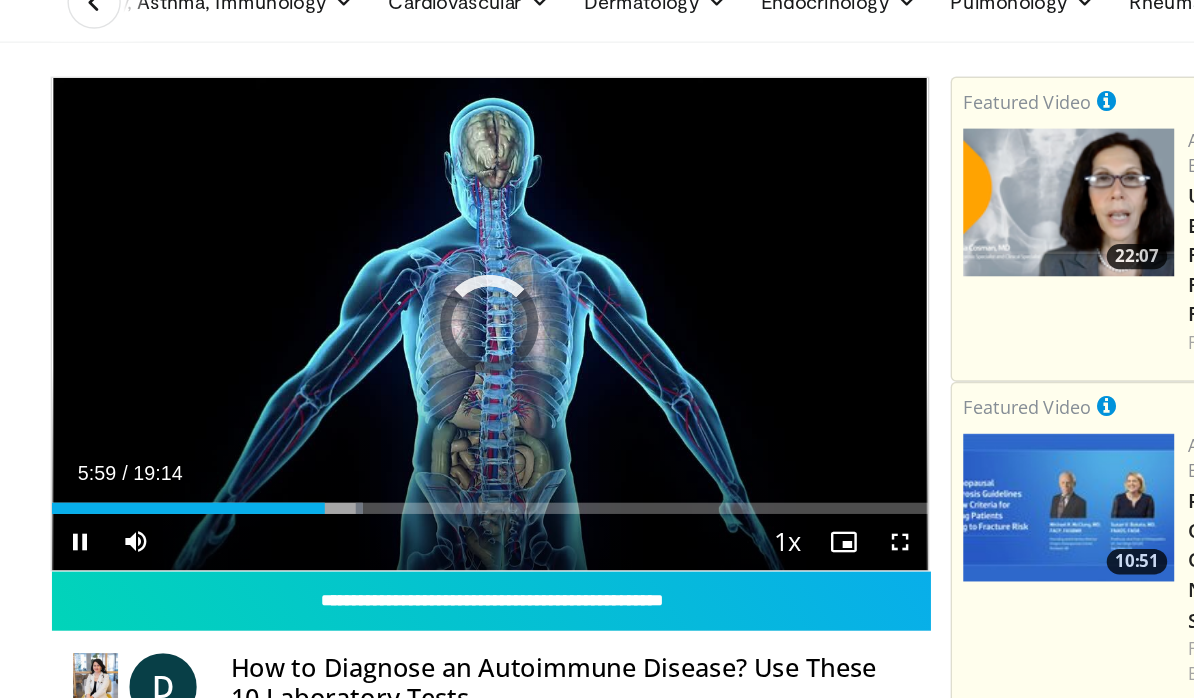 click on "Loaded :  35.41%" at bounding box center [429, 370] 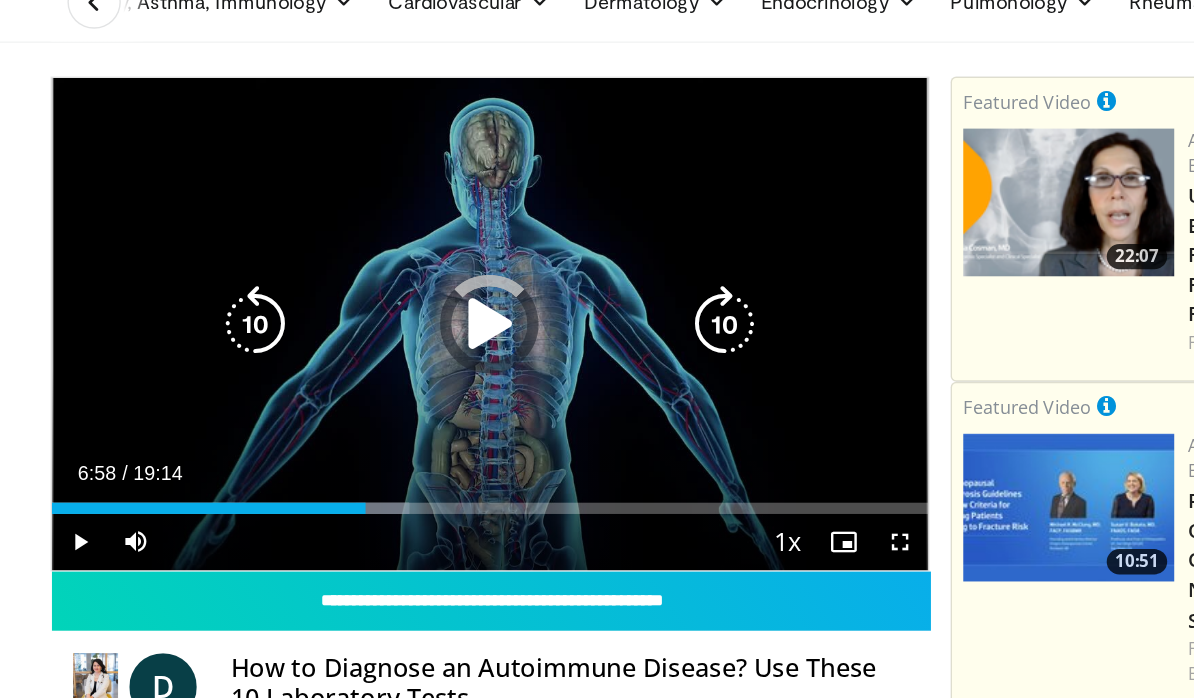 click at bounding box center (353, 376) 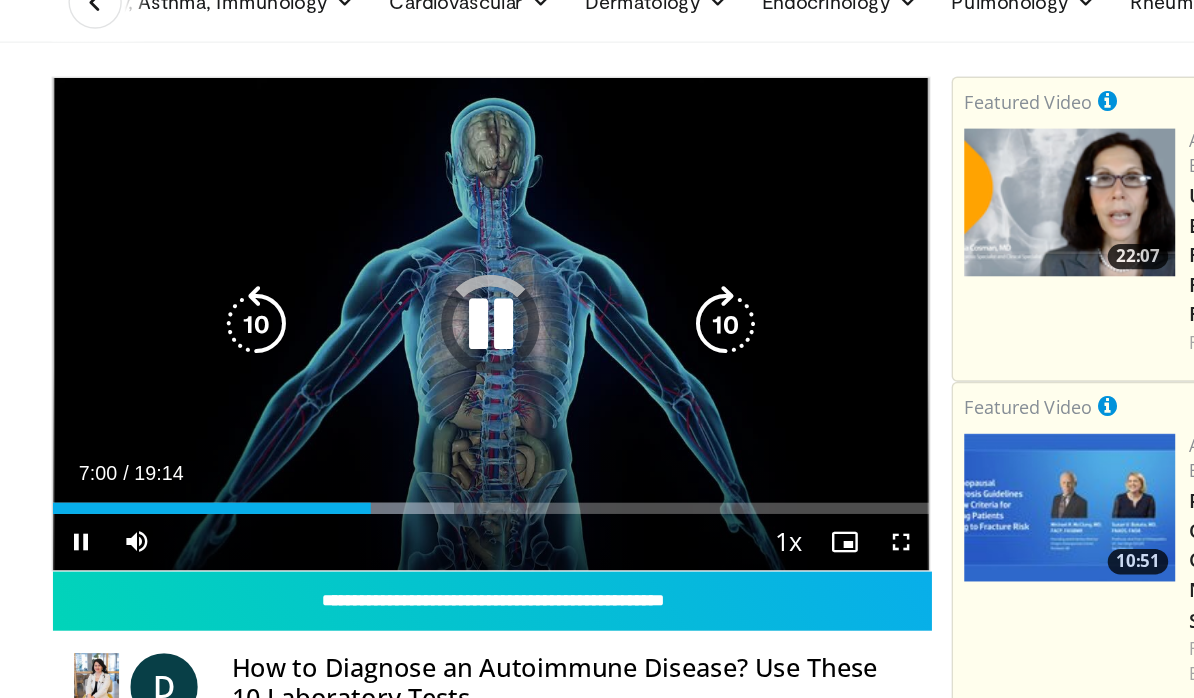 click at bounding box center (369, 376) 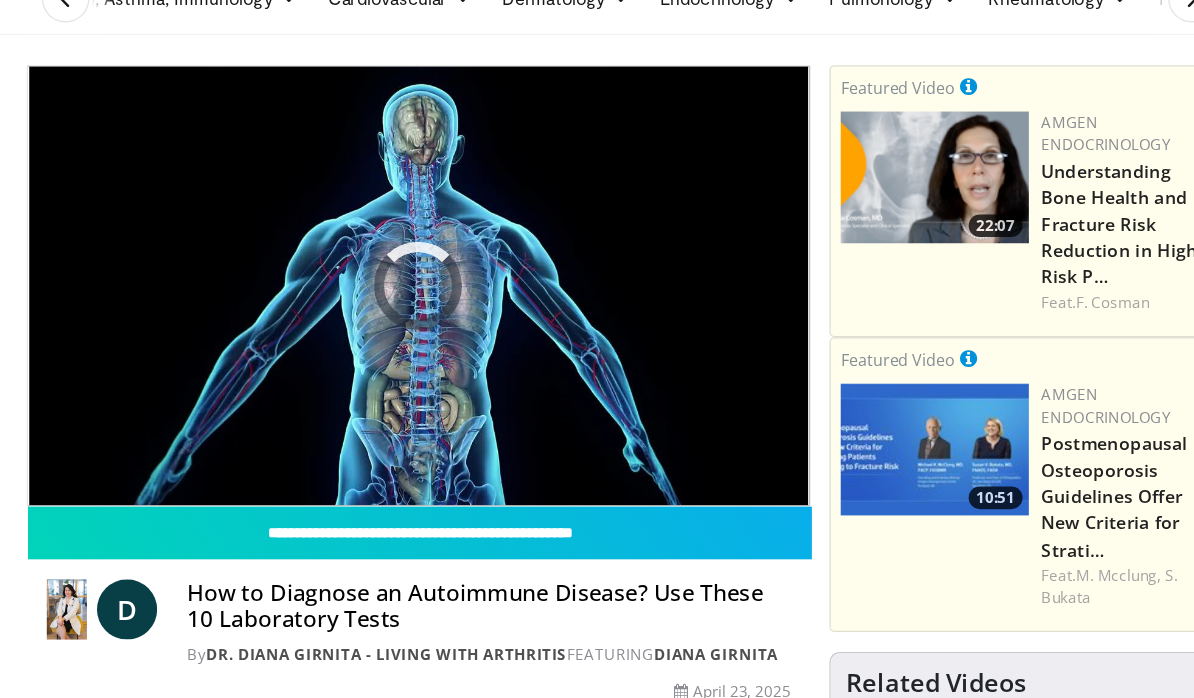 click on "Specialties
Adult & Family Medicine
Allergy, Asthma, Immunology
Anesthesiology
Cardiology
Dental
Dermatology
Endocrinology
Gastroenterology & Hepatology
General Surgery
Hematology & Oncology
Infectious Disease
Nephrology
Neurology
Neurosurgery
Obstetrics & Gynecology
Ophthalmology
Oral Maxillofacial
Orthopaedics
Otolaryngology
Pediatrics
Plastic Surgery
Podiatry
Psychiatry
Pulmonology
Radiation Oncology
Radiology
Rheumatology
Urology" at bounding box center (597, 1925) 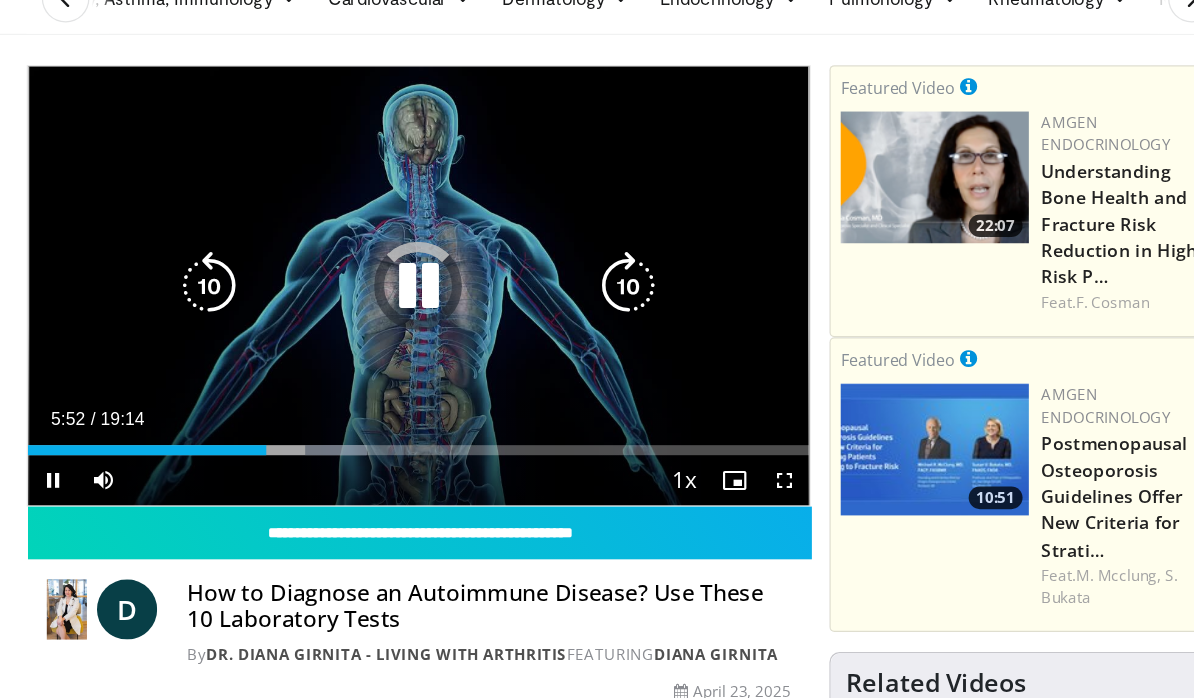 click on "Loaded :  43.30%" at bounding box center [253, 376] 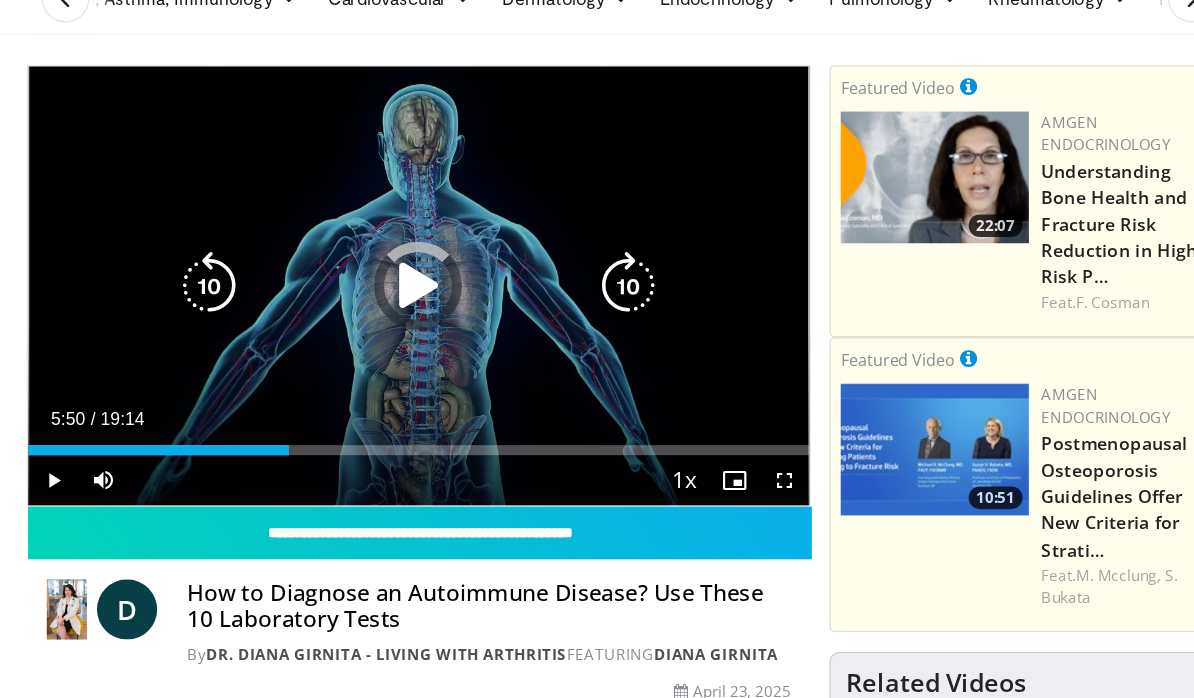 click at bounding box center (222, 376) 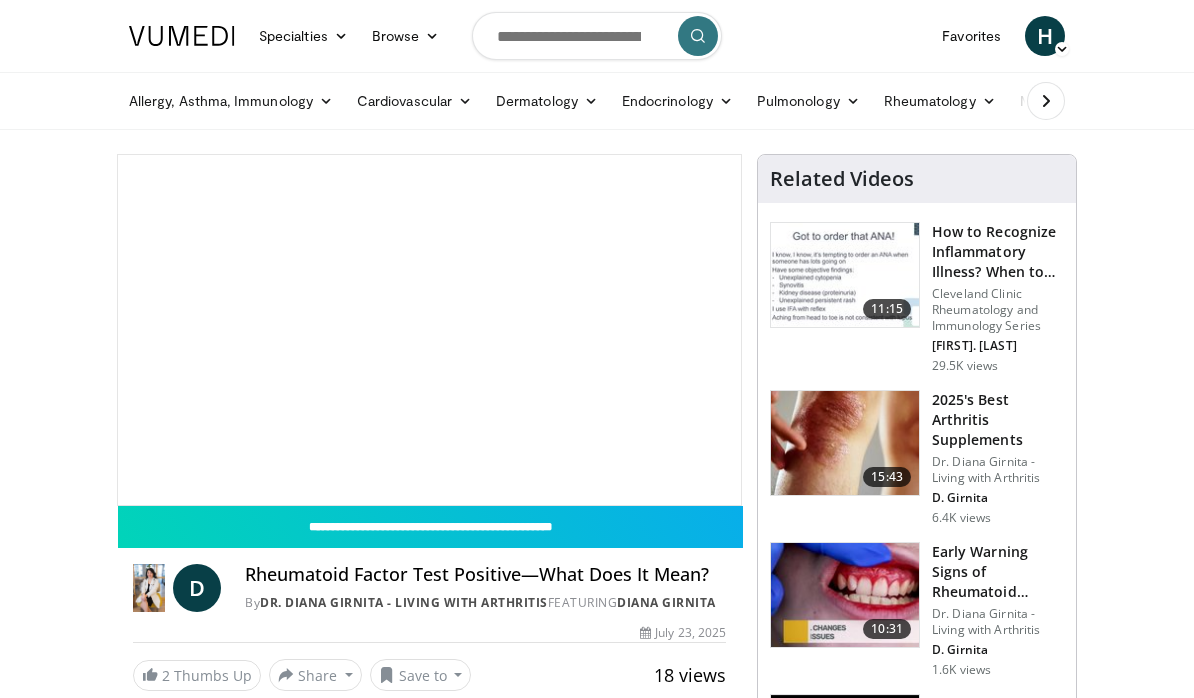 scroll, scrollTop: 24, scrollLeft: 0, axis: vertical 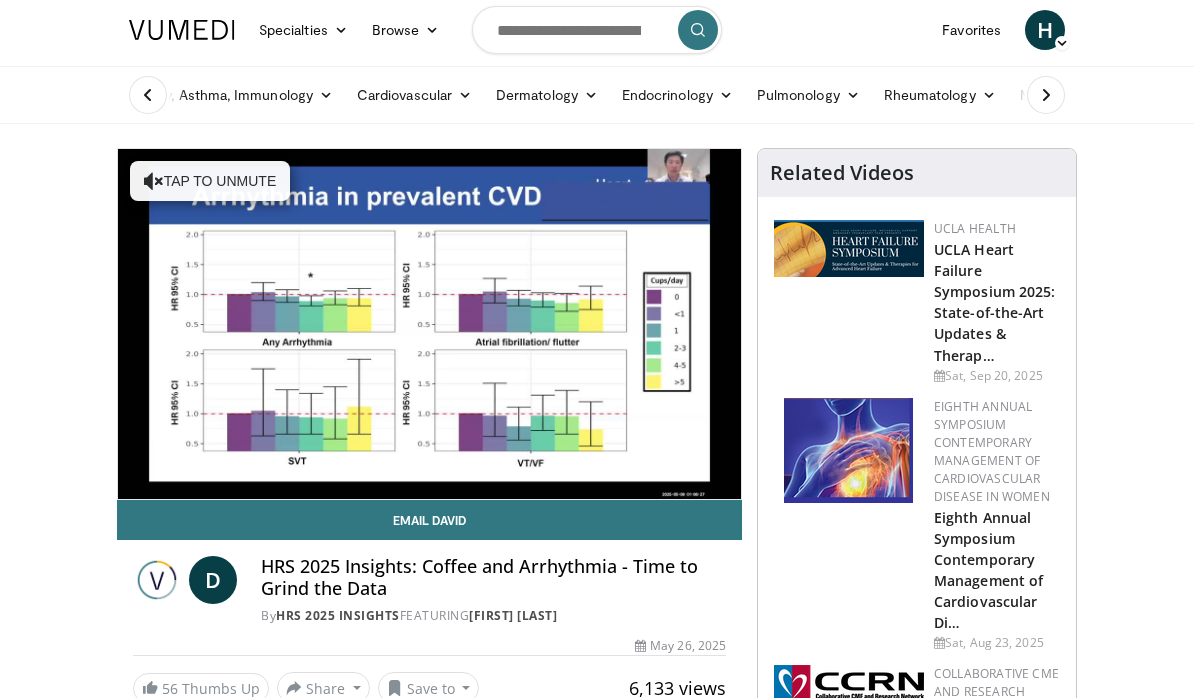 click on "Email
David" at bounding box center [429, 520] 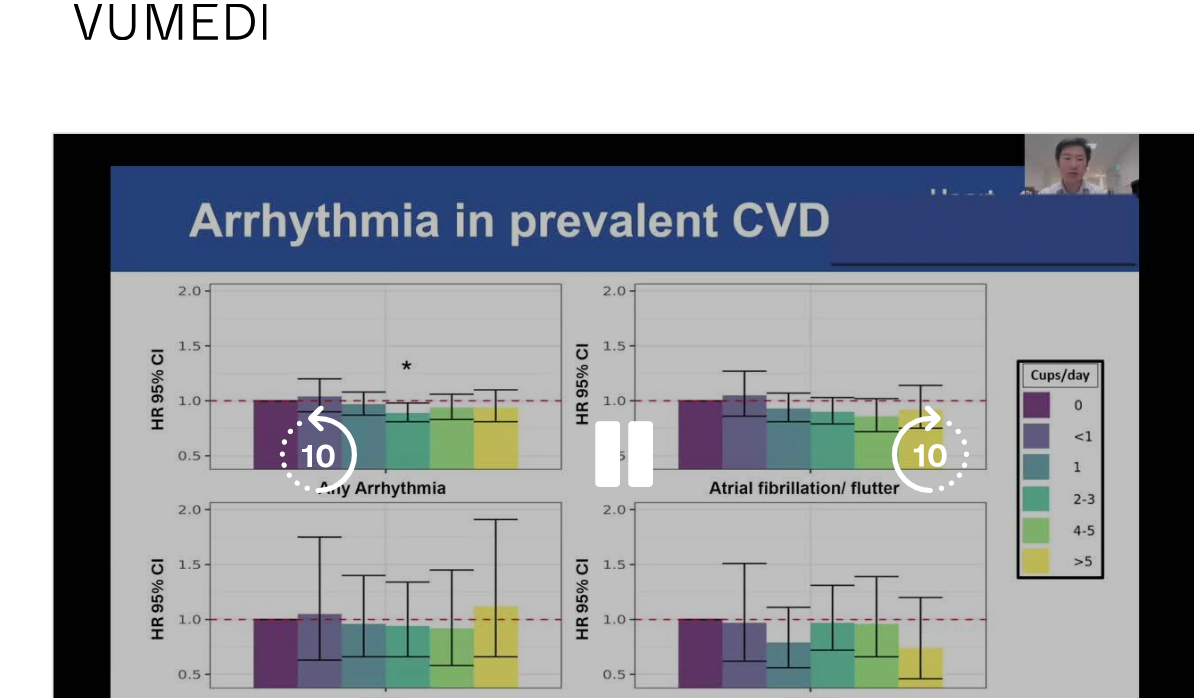scroll, scrollTop: 24, scrollLeft: 0, axis: vertical 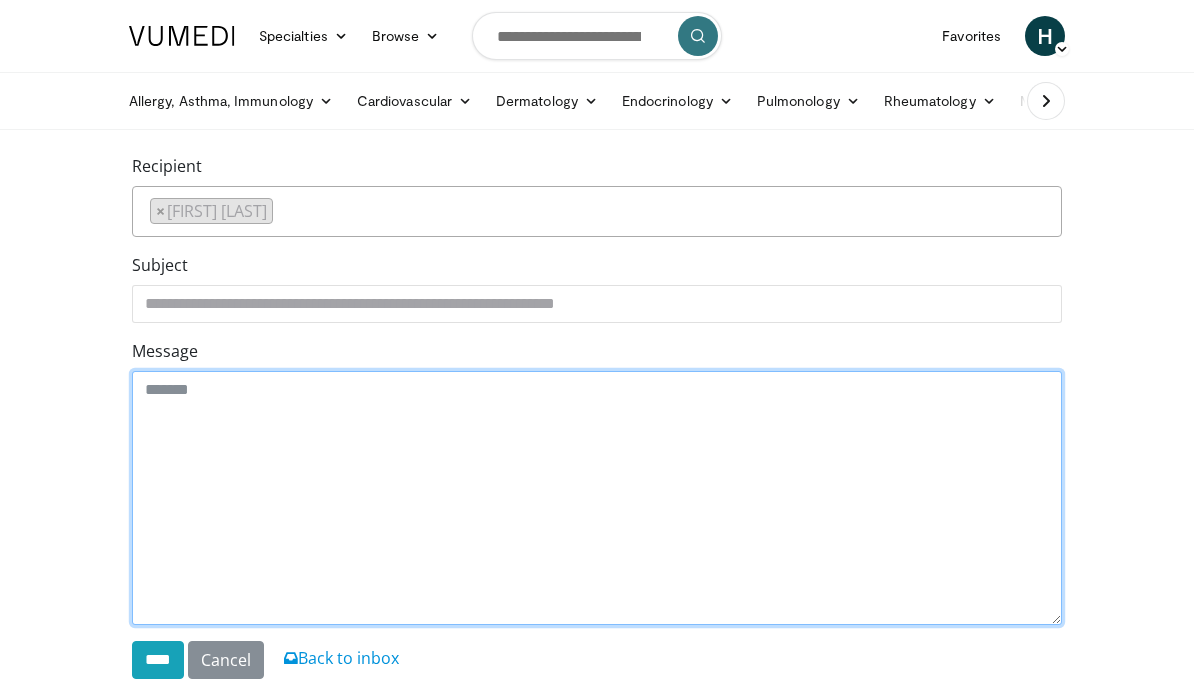 click on "Message" at bounding box center [597, 498] 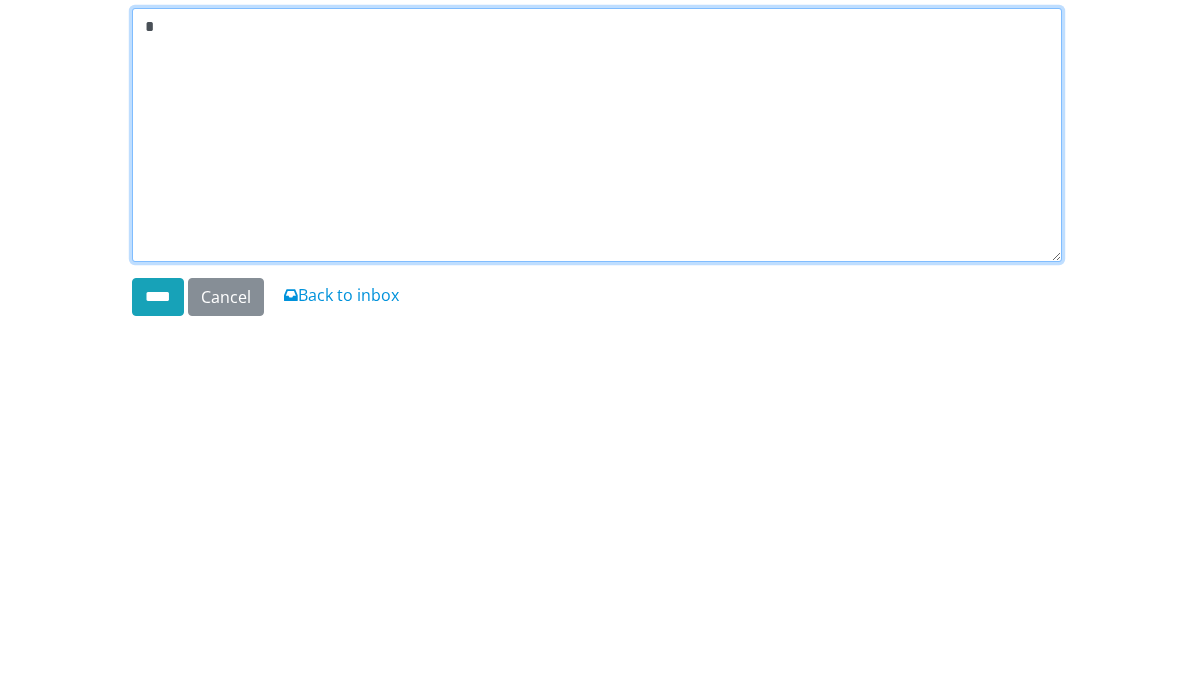 type 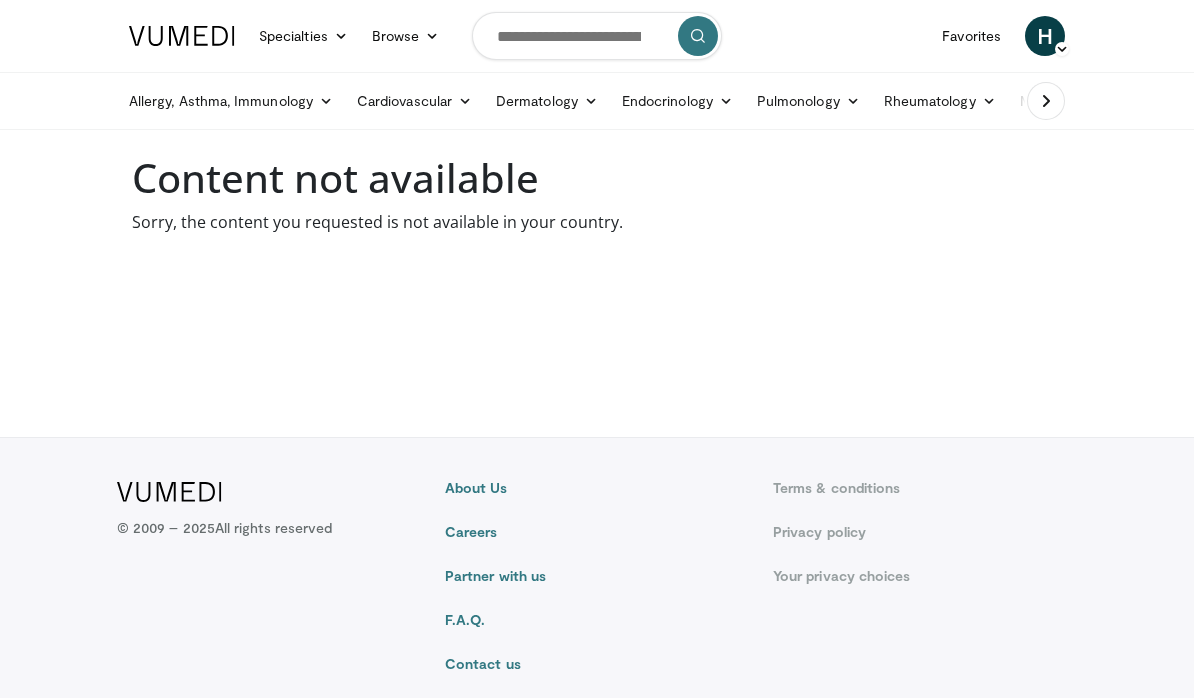 scroll, scrollTop: 0, scrollLeft: 0, axis: both 